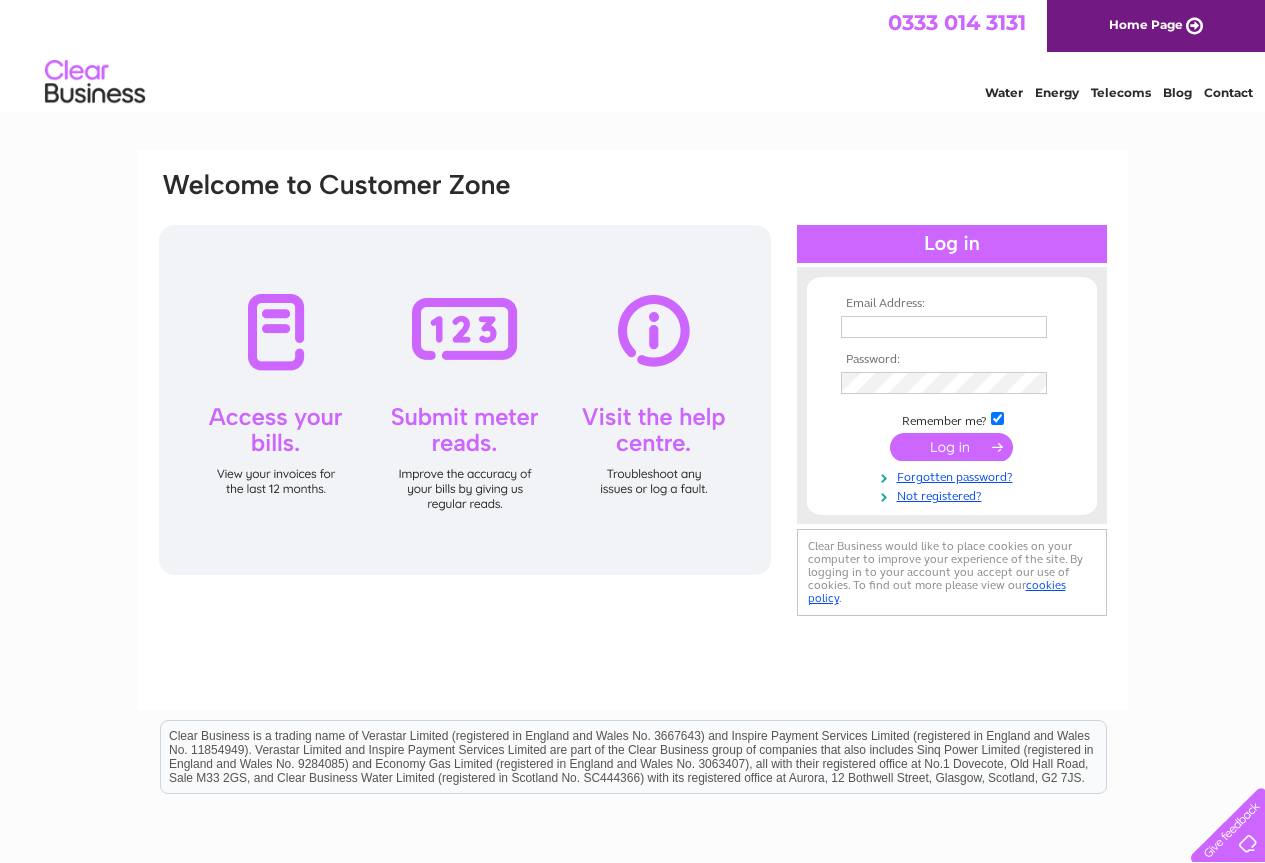 scroll, scrollTop: 0, scrollLeft: 0, axis: both 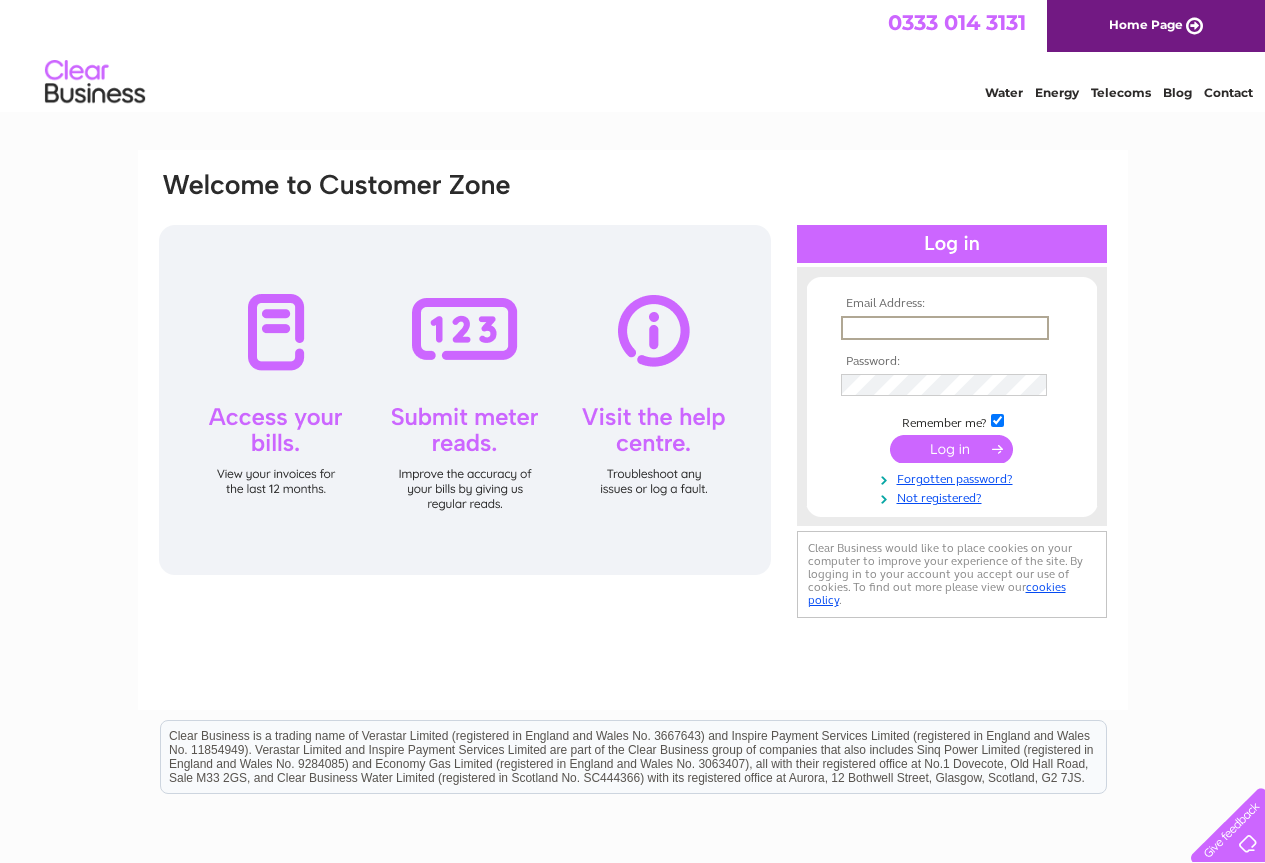 type on "ratan1@hotmail.co.uk" 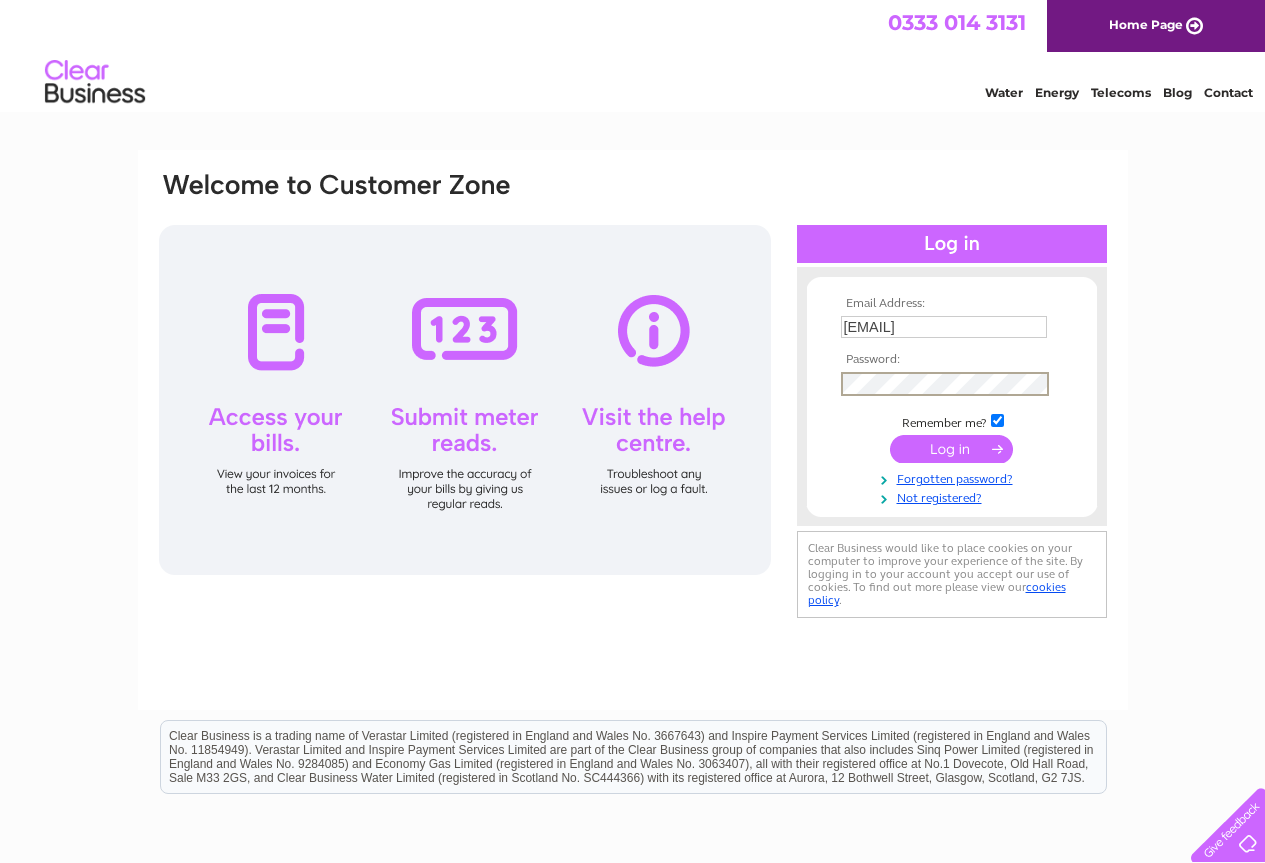 click at bounding box center [951, 449] 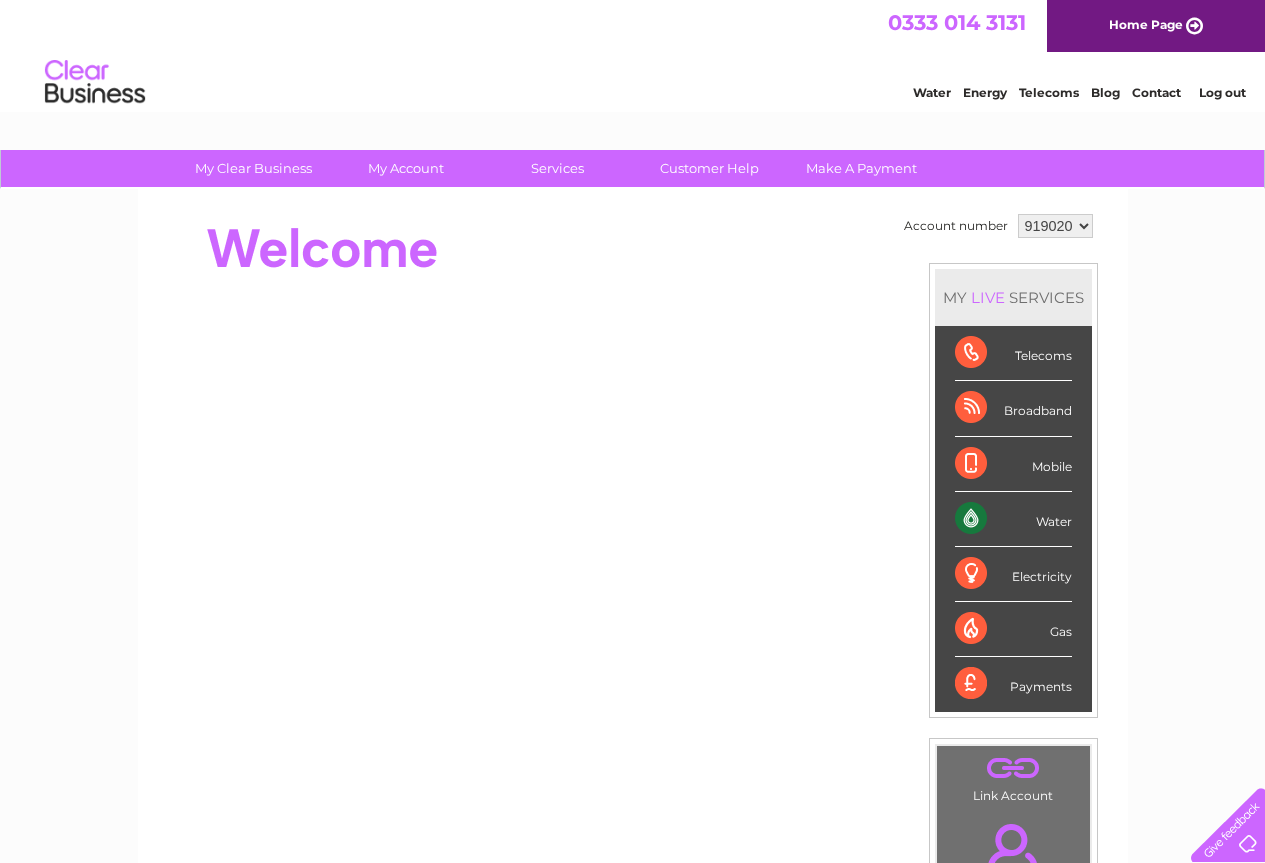 scroll, scrollTop: 0, scrollLeft: 0, axis: both 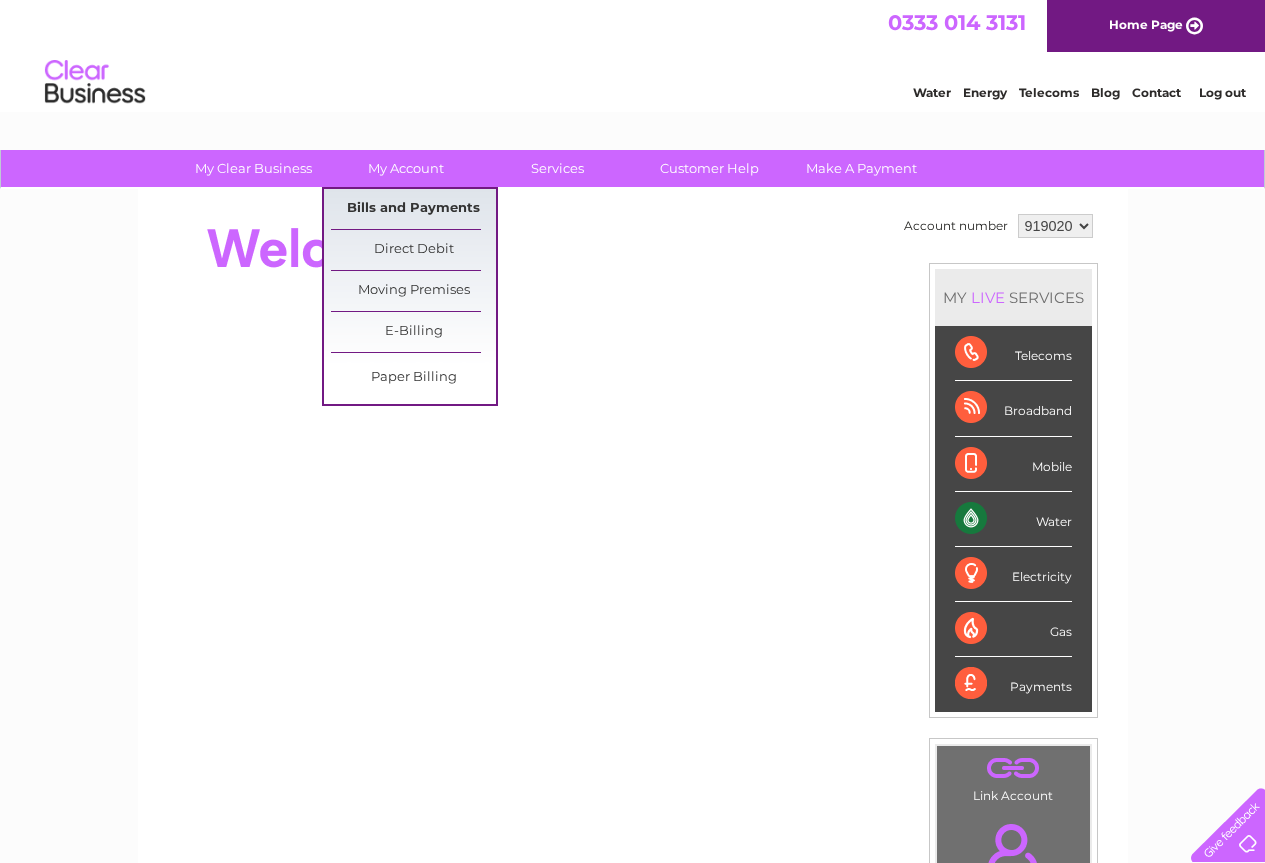 click on "Bills and Payments" at bounding box center (413, 209) 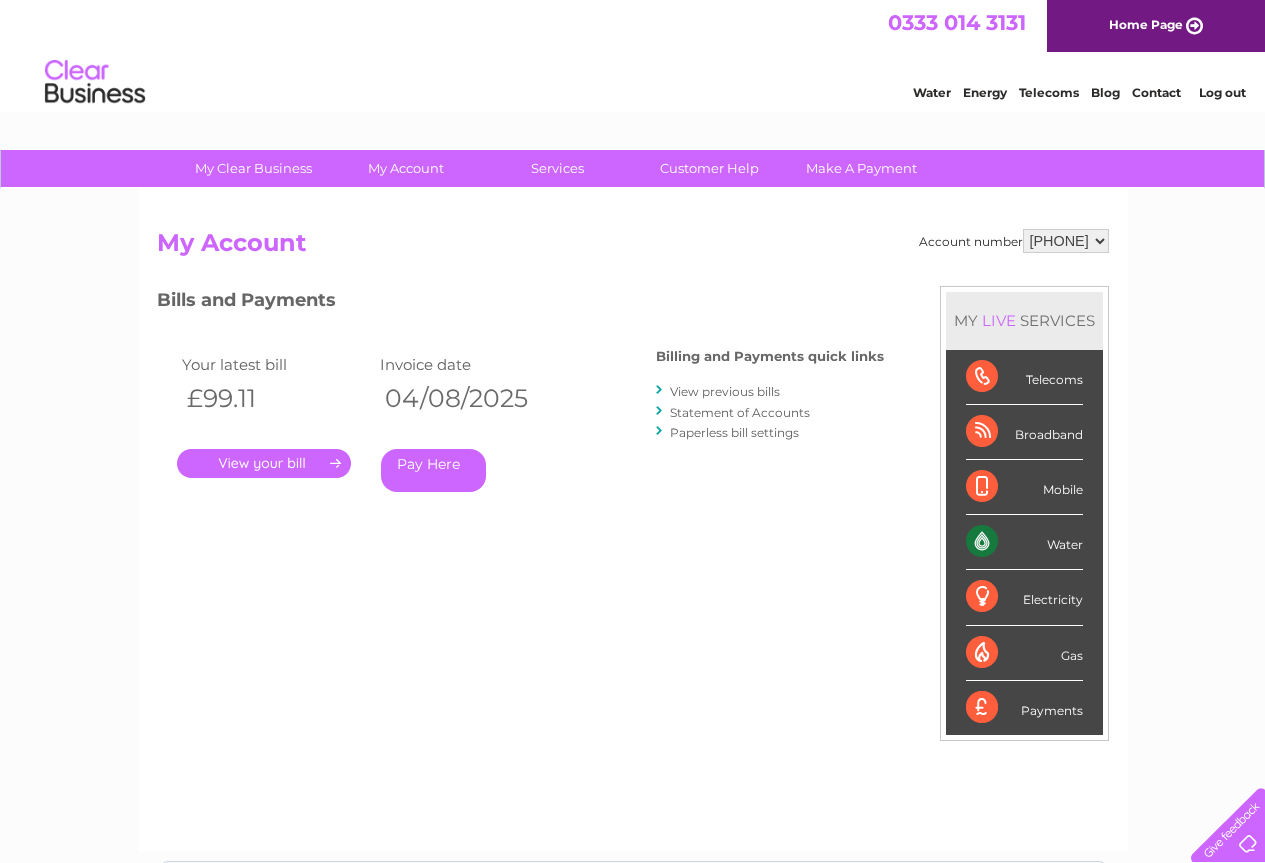scroll, scrollTop: 0, scrollLeft: 0, axis: both 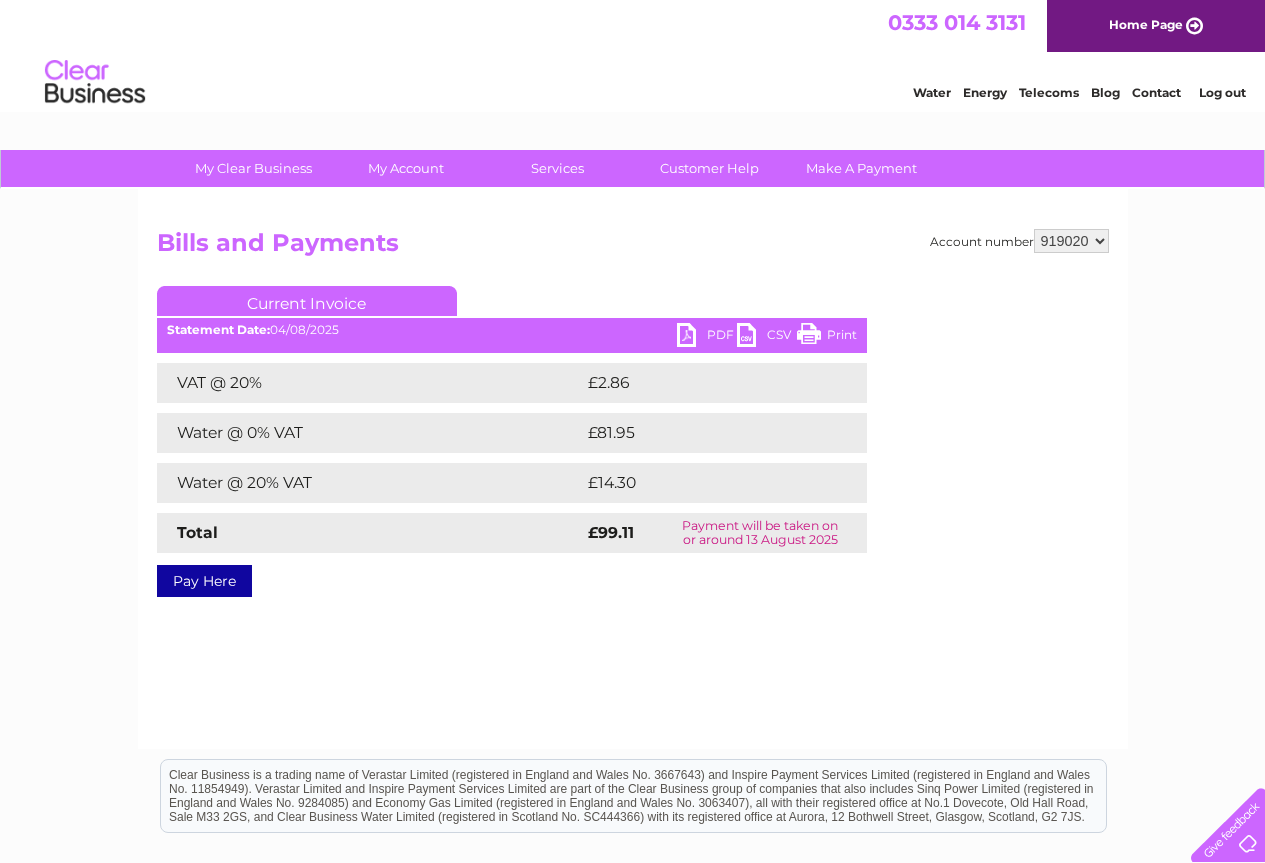 click on "PDF" at bounding box center (707, 337) 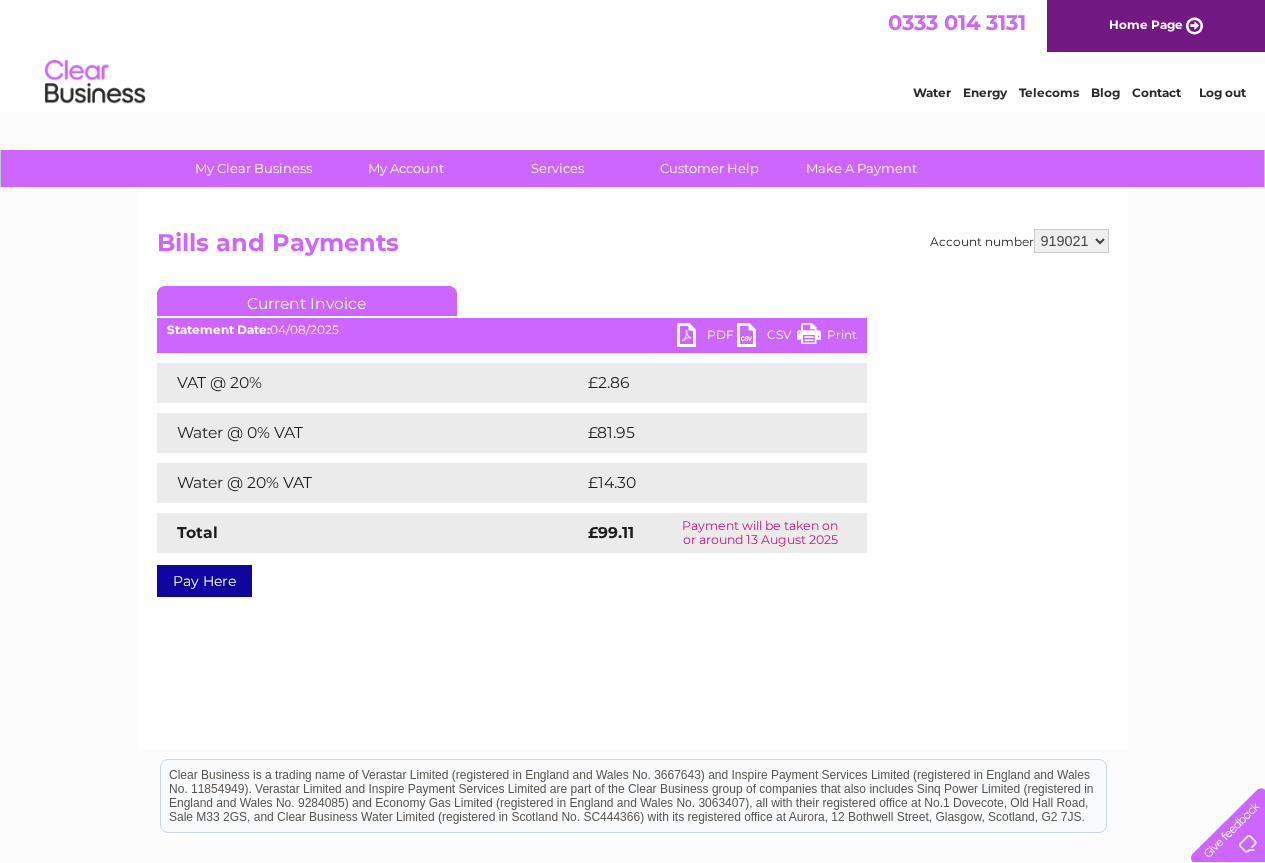 click on "919020
919021
919022
919023
919024" at bounding box center (1071, 241) 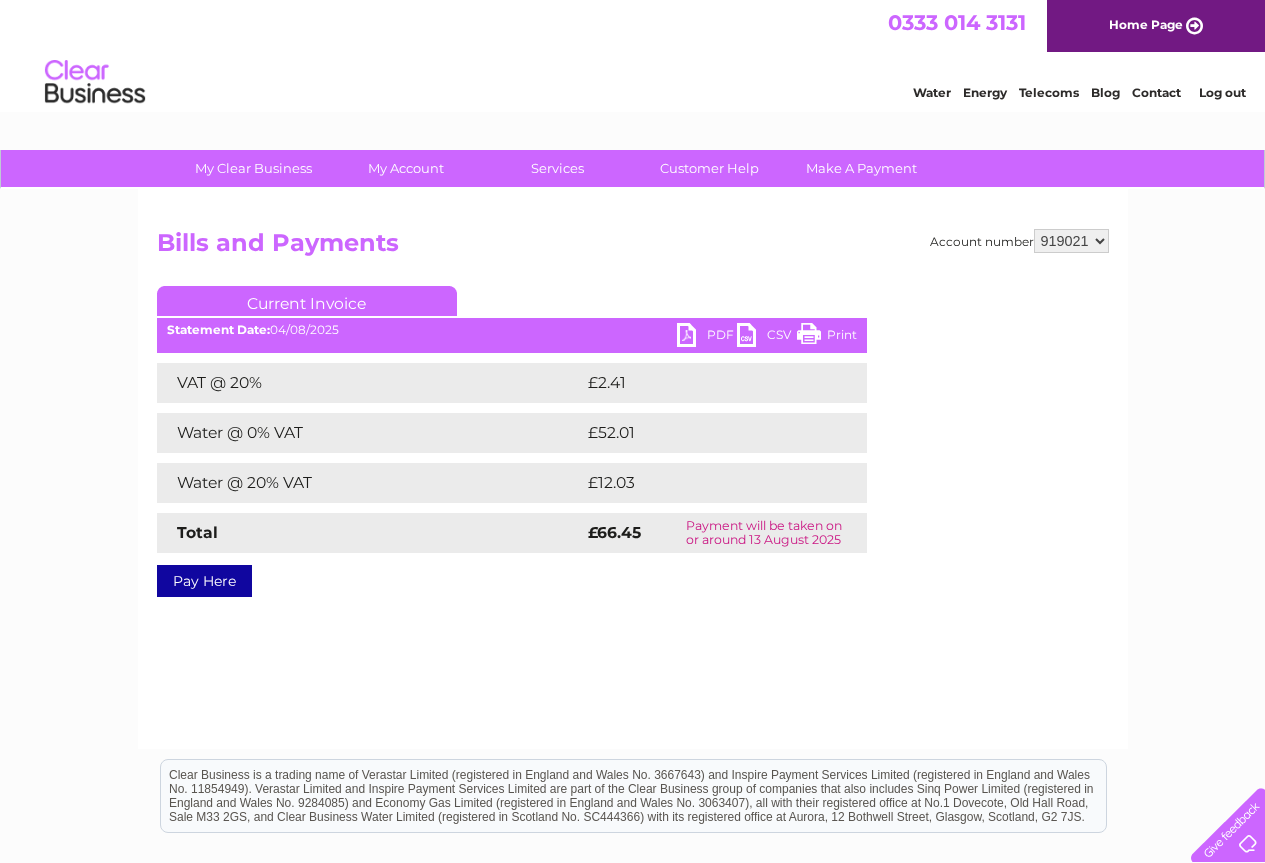 scroll, scrollTop: 0, scrollLeft: 0, axis: both 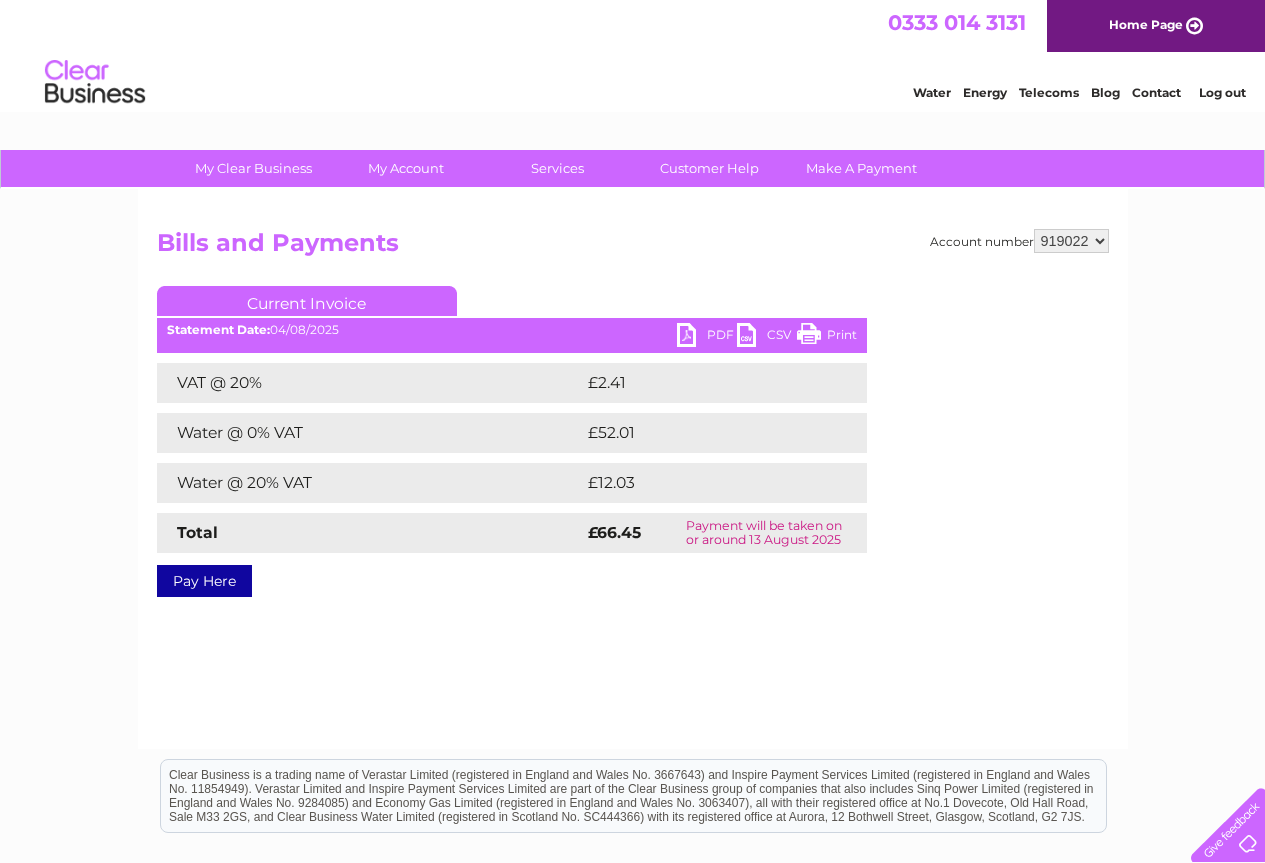 click on "919020
919021
919022
919023
919024" at bounding box center [1071, 241] 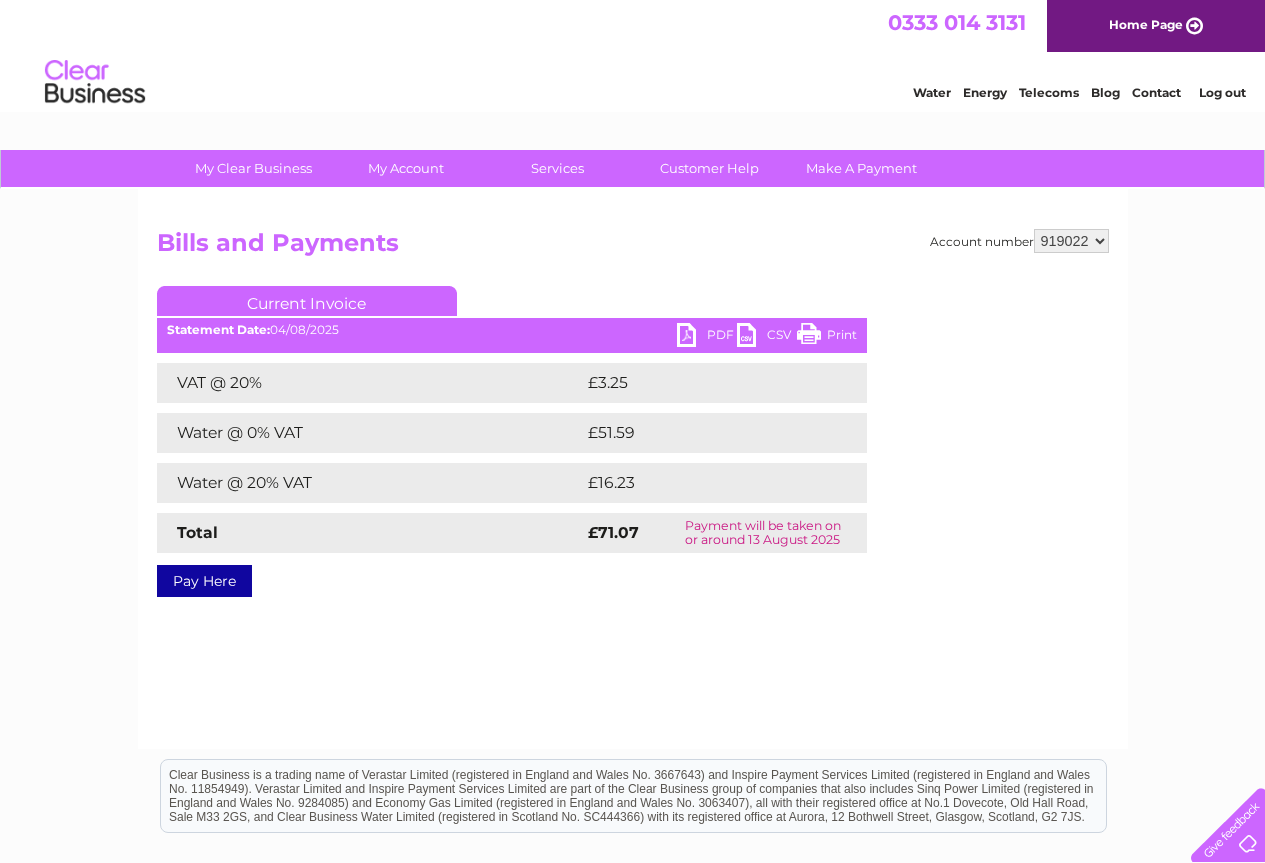 scroll, scrollTop: 0, scrollLeft: 0, axis: both 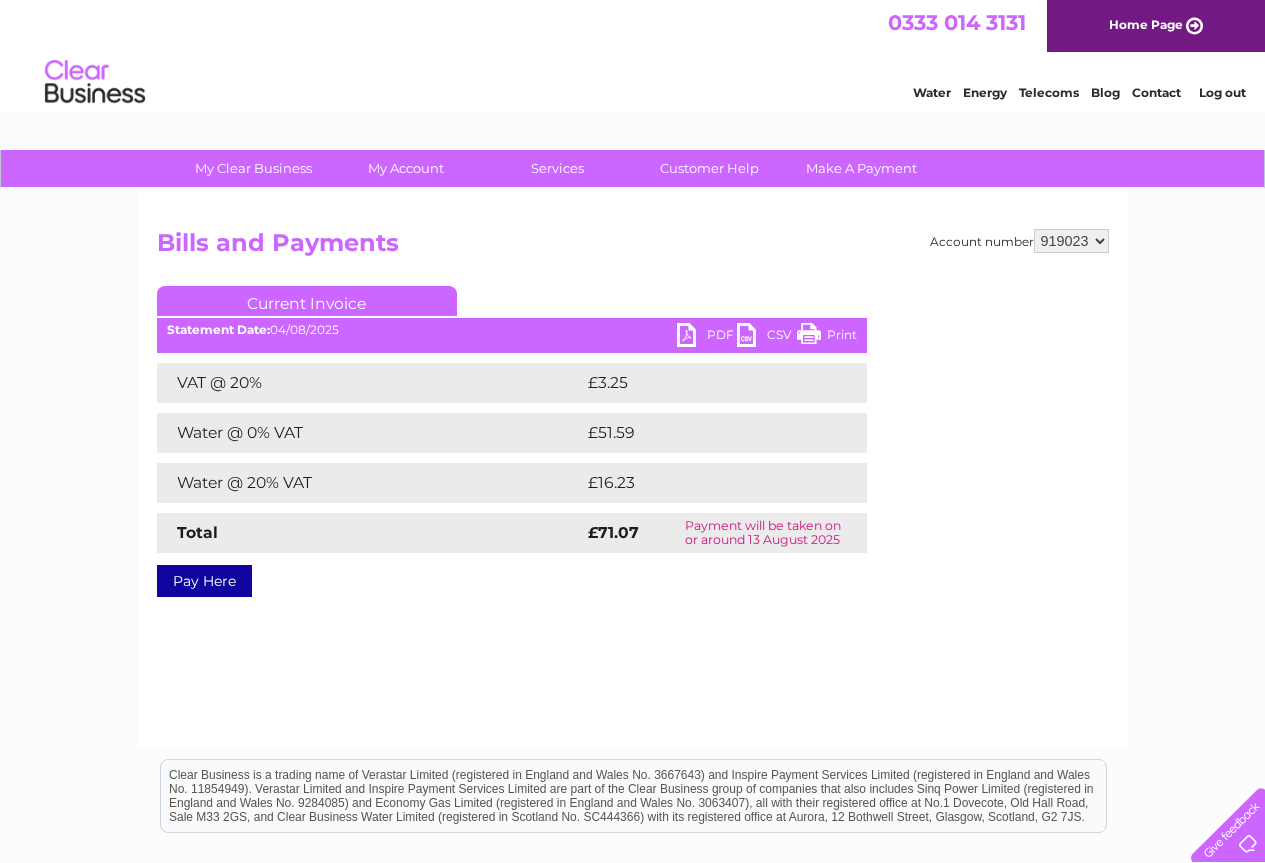 click on "919020
919021
919022
919023
919024" at bounding box center (1071, 241) 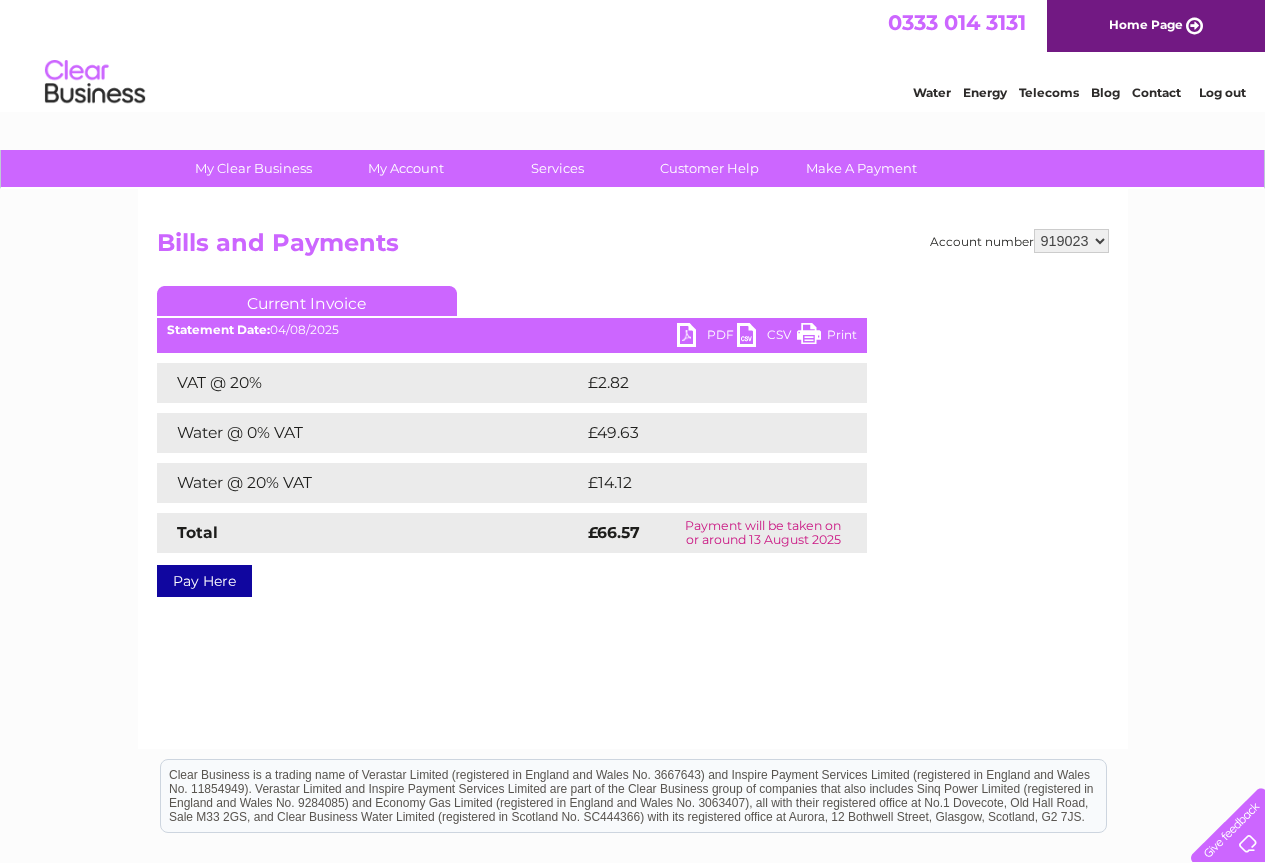scroll, scrollTop: 0, scrollLeft: 0, axis: both 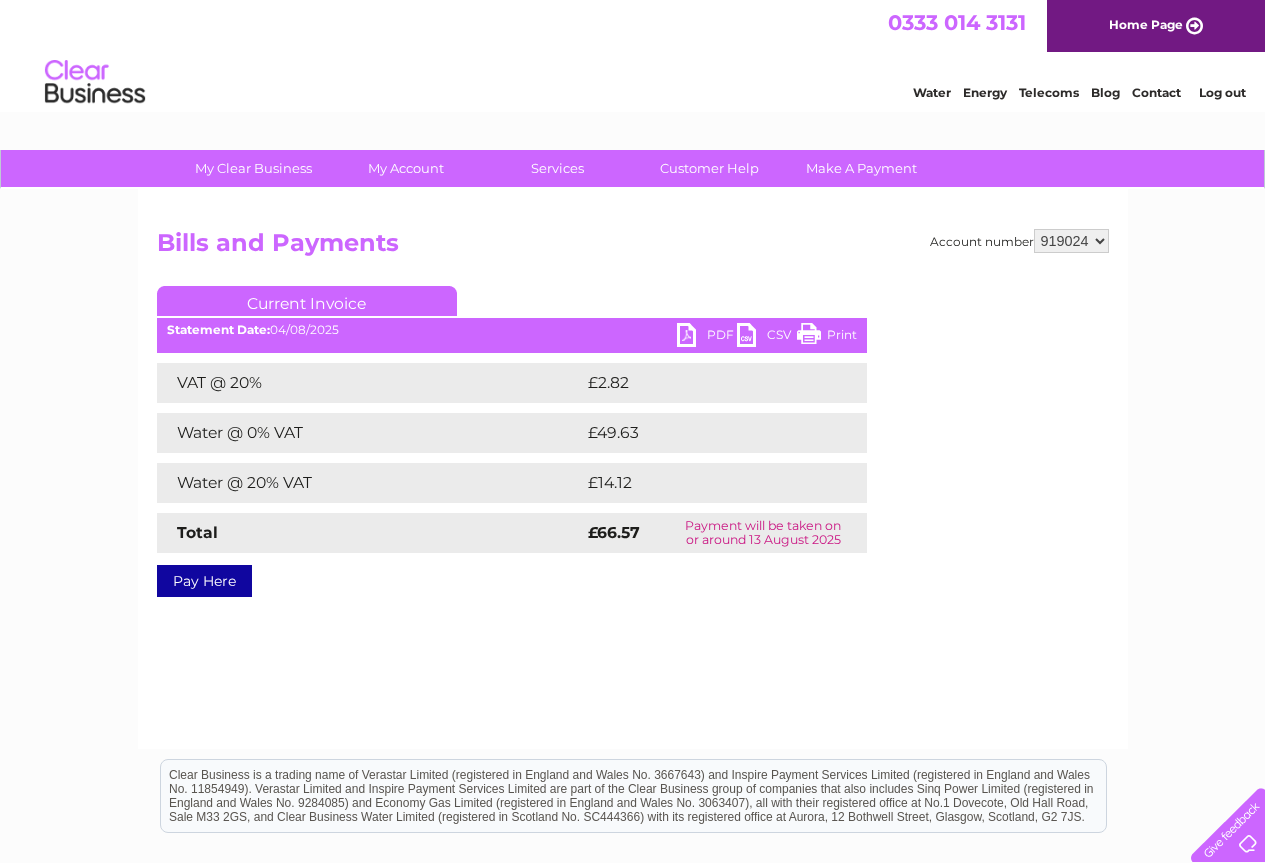 click on "919020
919021
919022
919023
919024" at bounding box center (1071, 241) 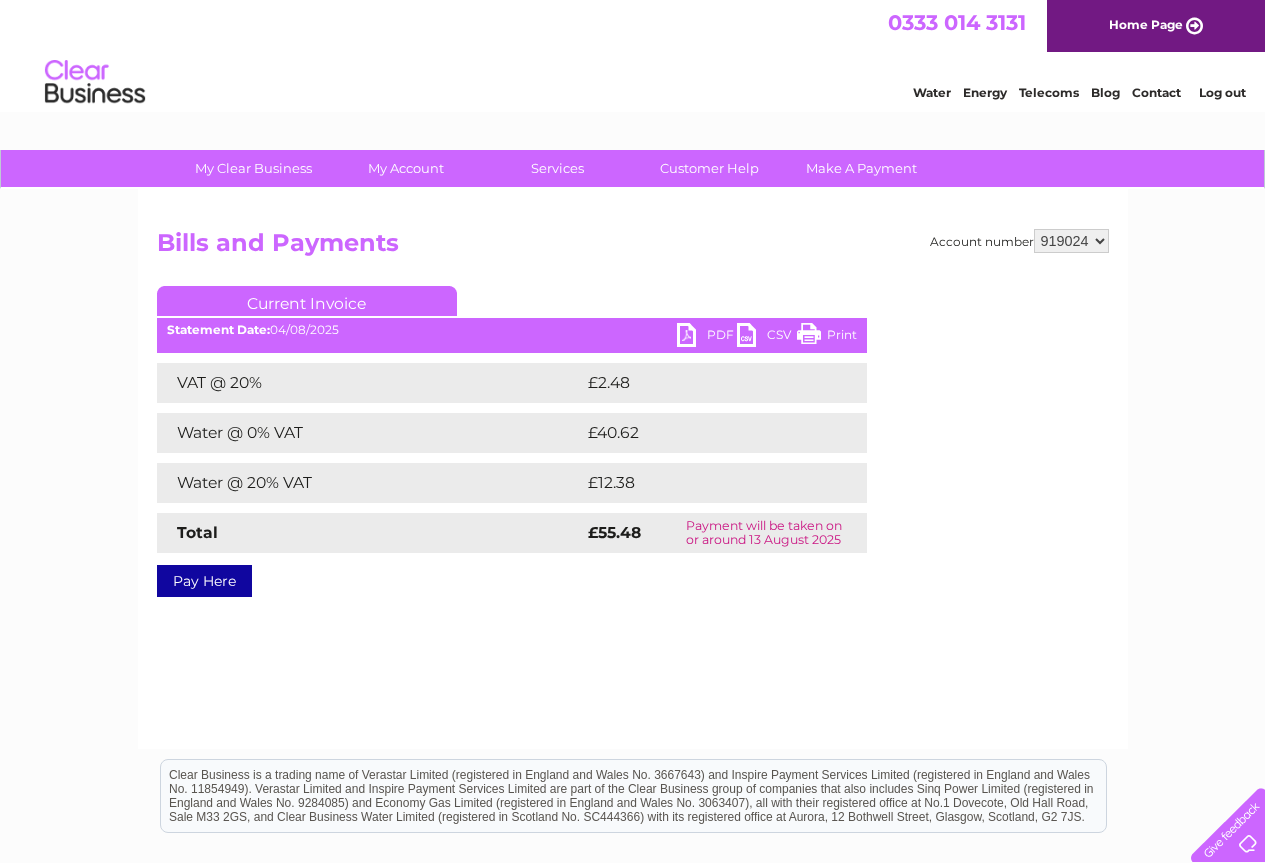 scroll, scrollTop: 0, scrollLeft: 0, axis: both 